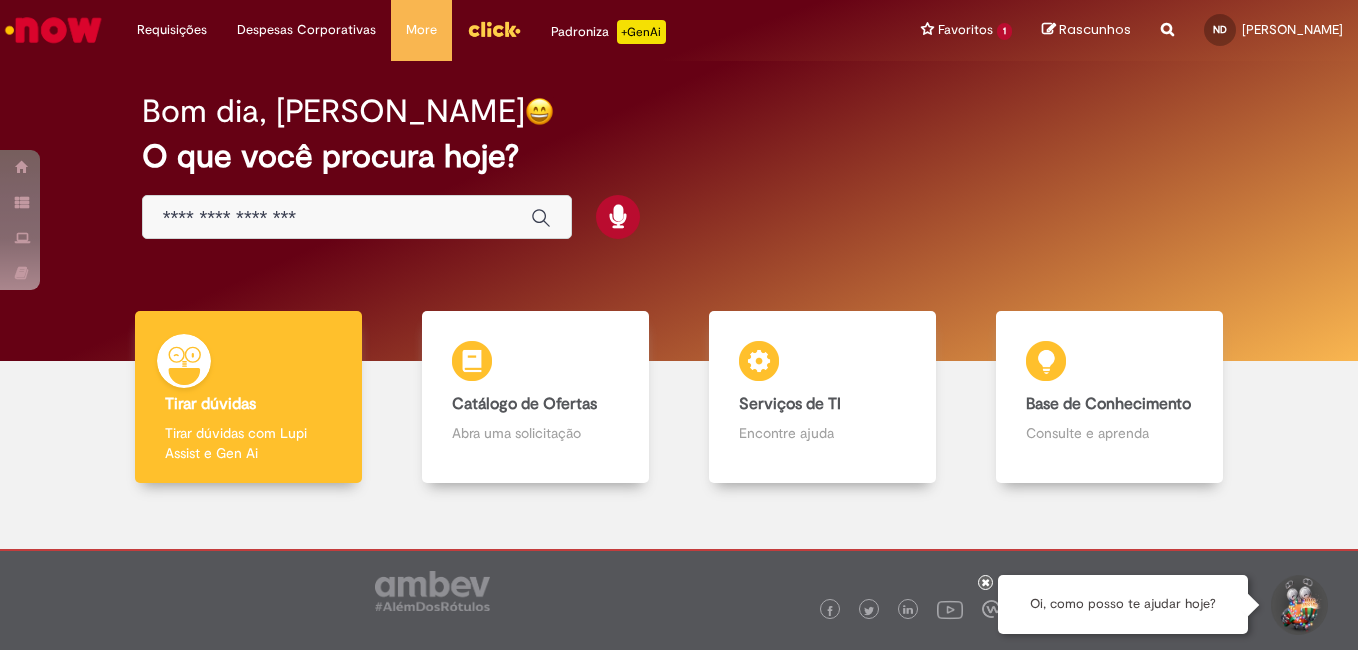 scroll, scrollTop: 0, scrollLeft: 0, axis: both 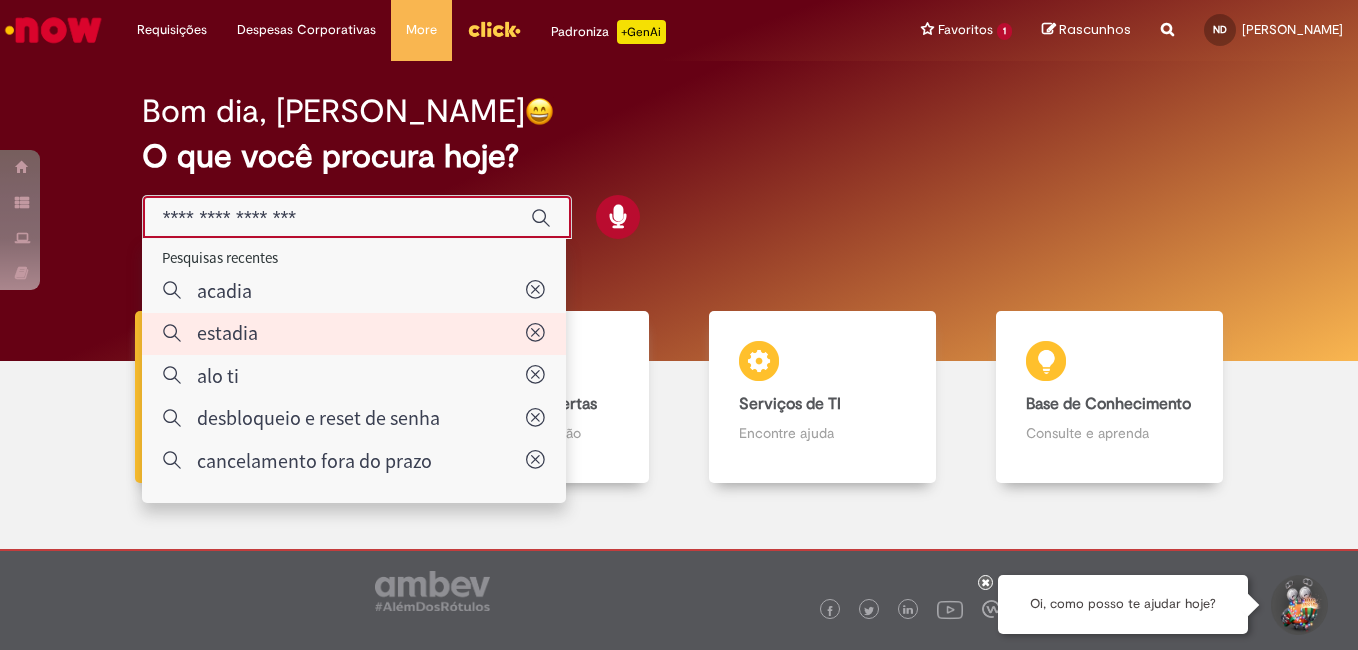 type on "*******" 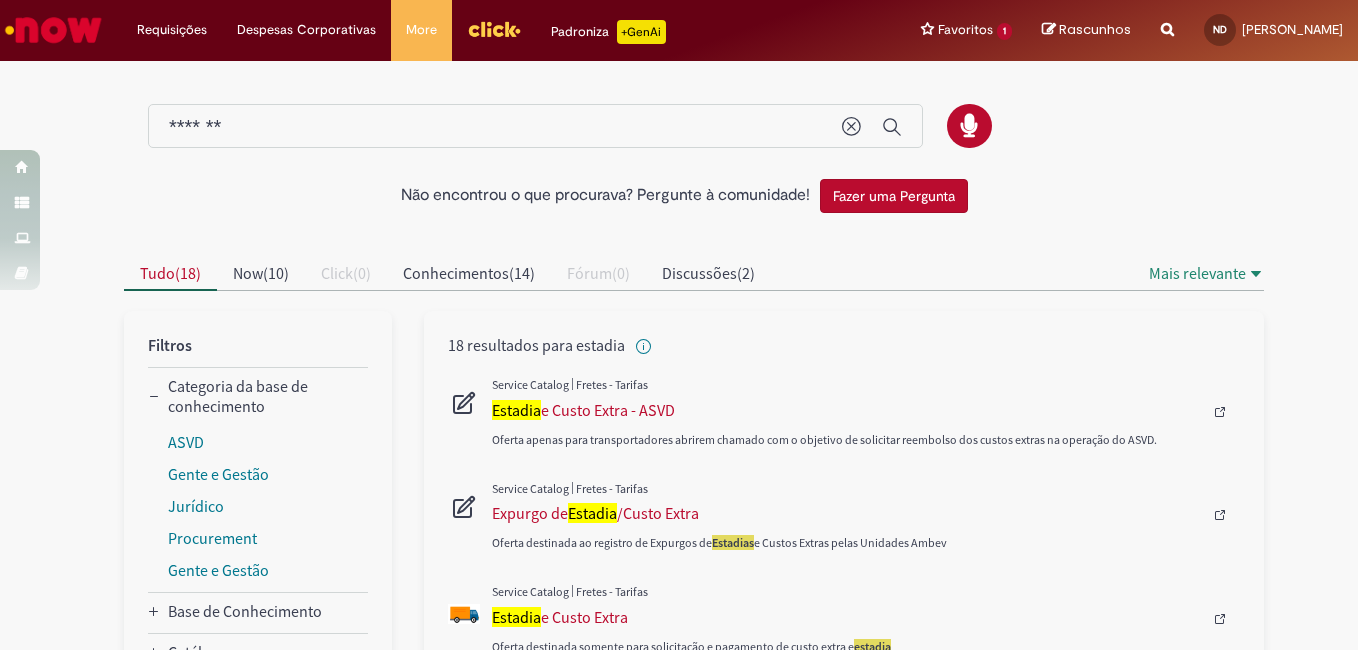 scroll, scrollTop: 100, scrollLeft: 0, axis: vertical 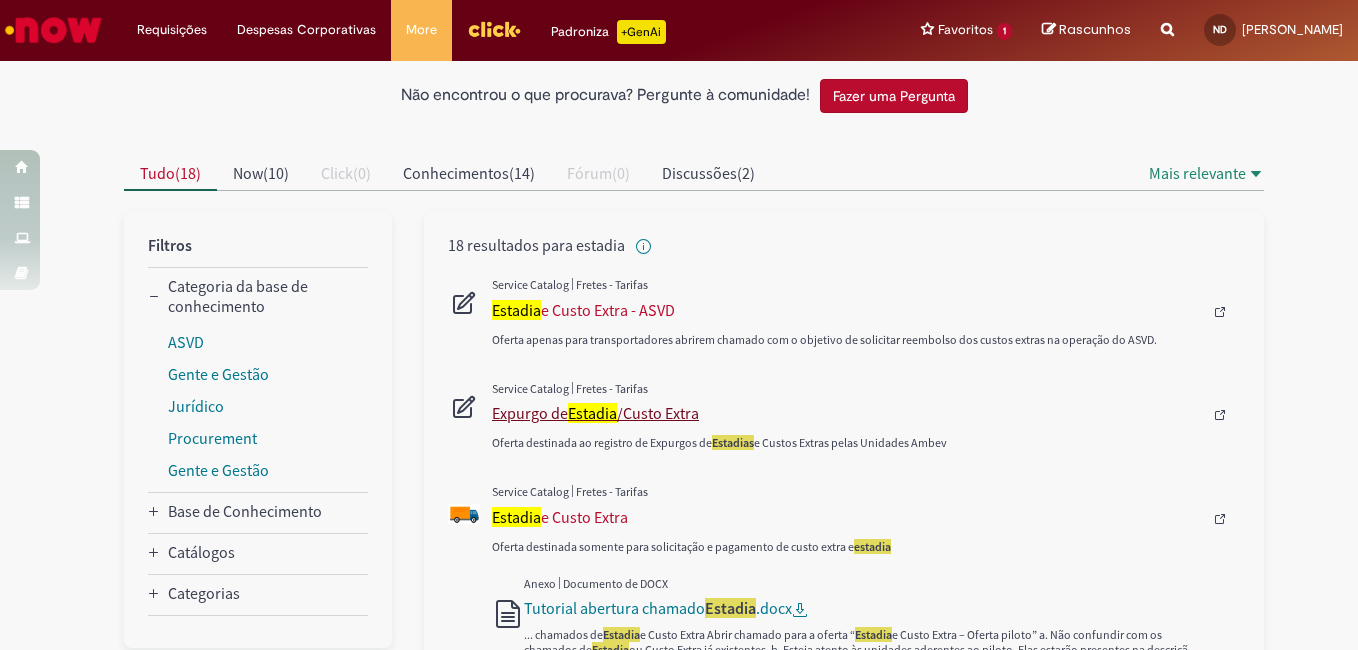 click on "Expurgo de  Estadia /Custo Extra" at bounding box center [847, 413] 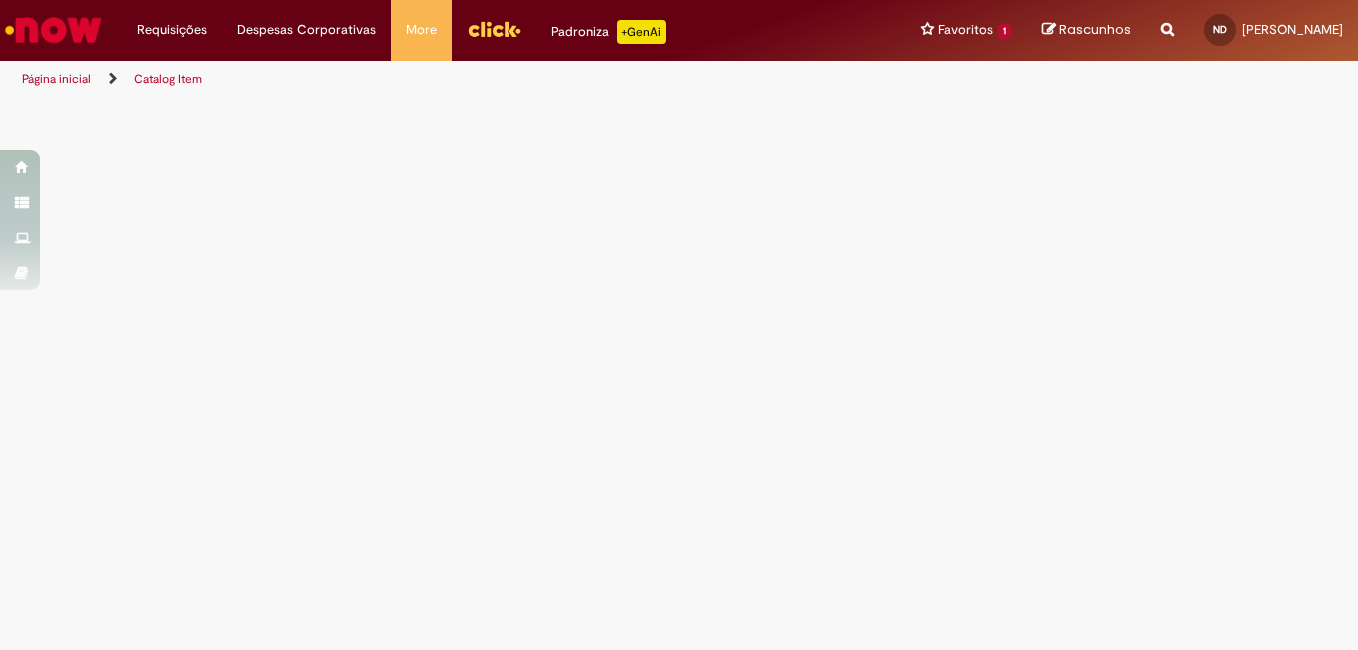 scroll, scrollTop: 0, scrollLeft: 0, axis: both 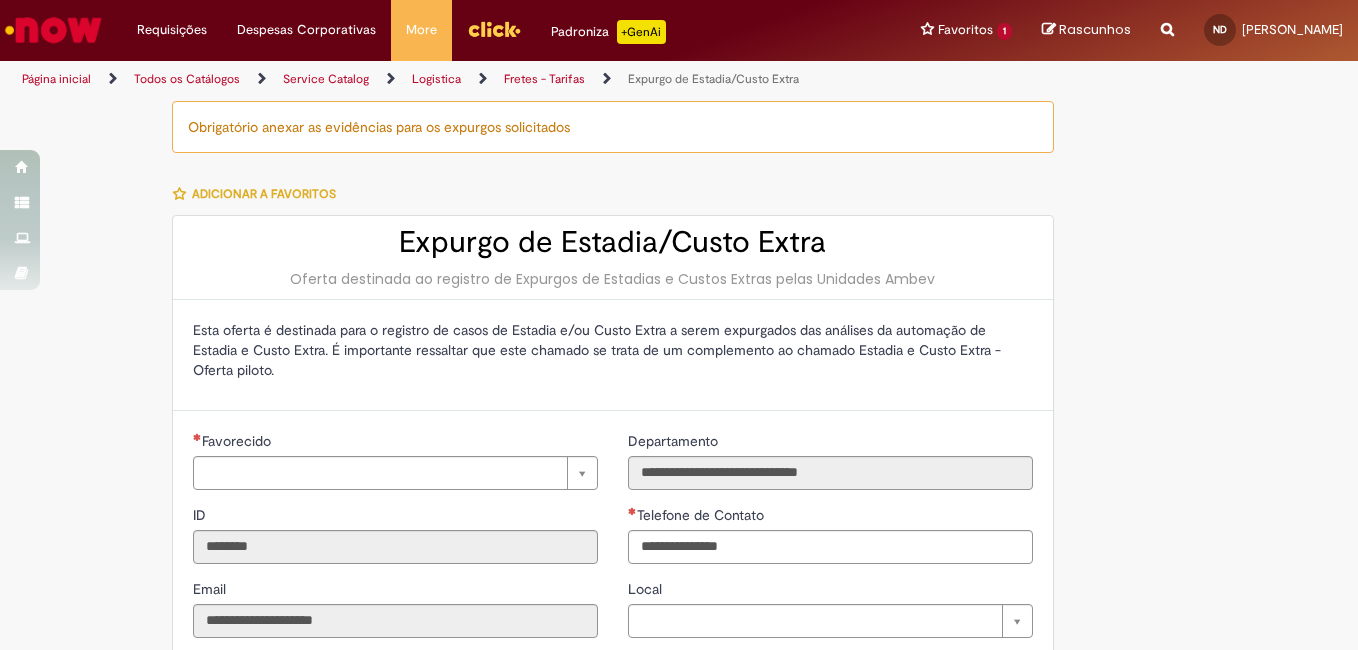 type on "**********" 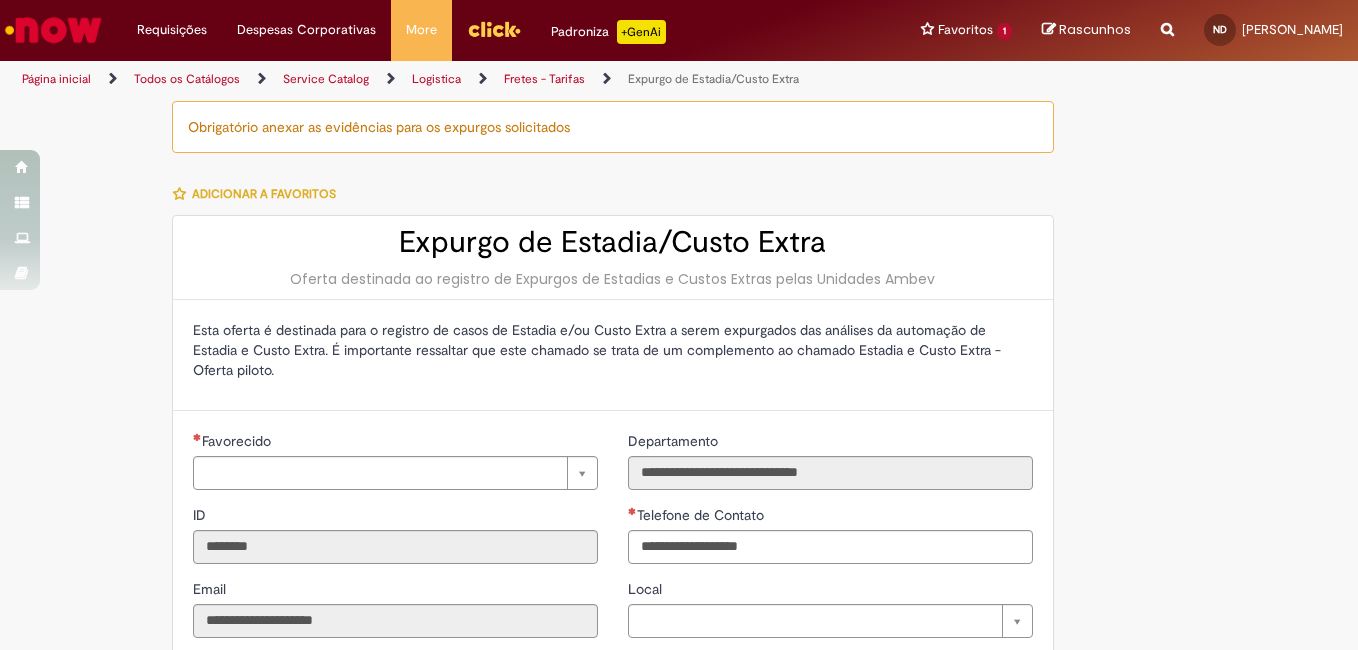 type on "**********" 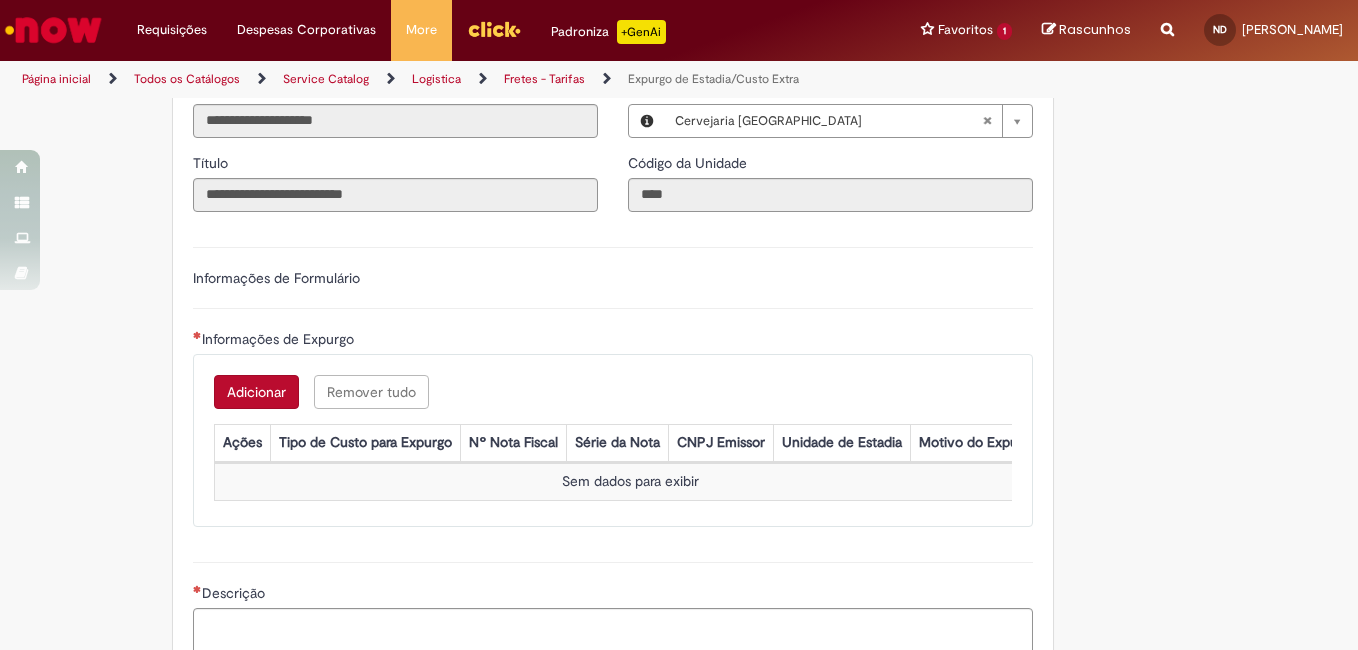 scroll, scrollTop: 600, scrollLeft: 0, axis: vertical 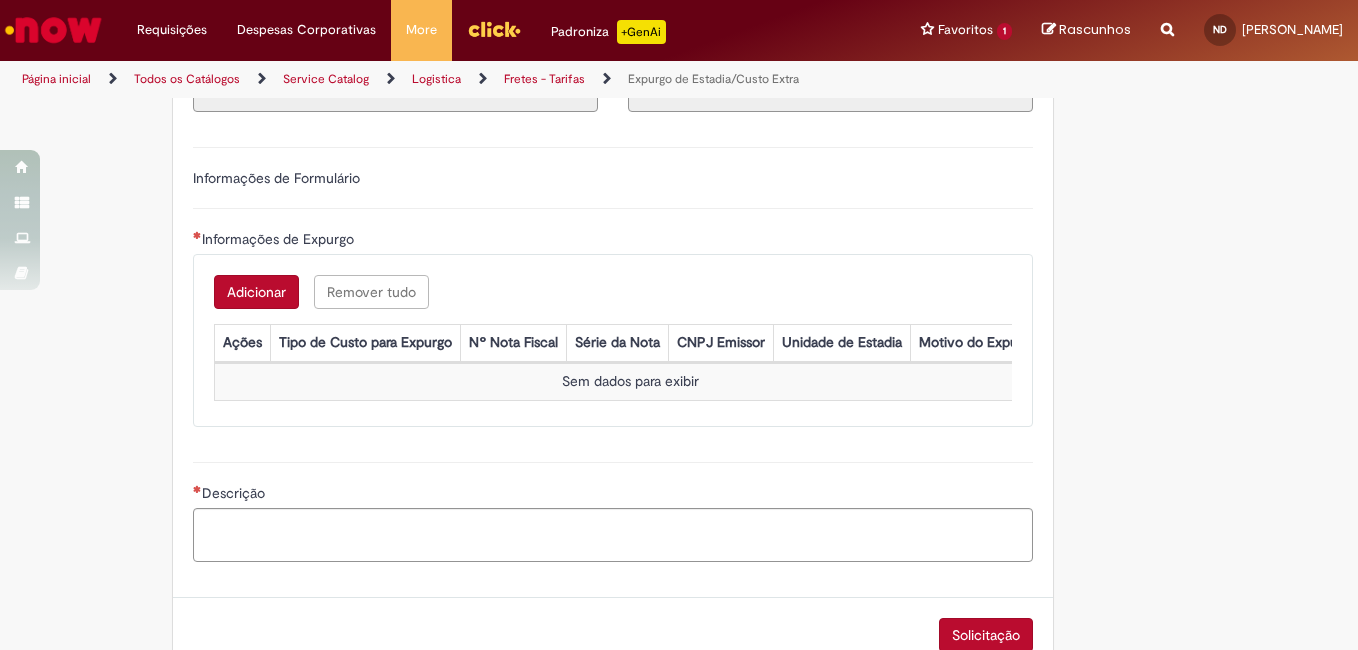 click on "Adicionar" at bounding box center [256, 292] 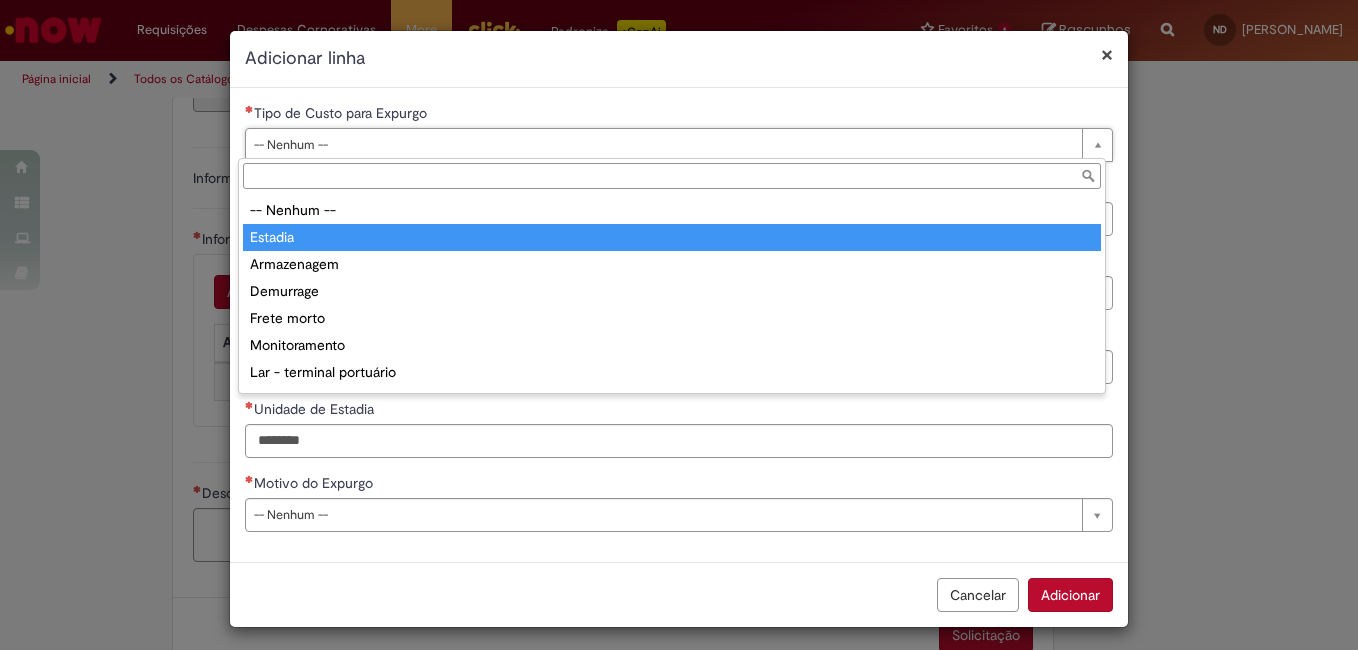 type on "*******" 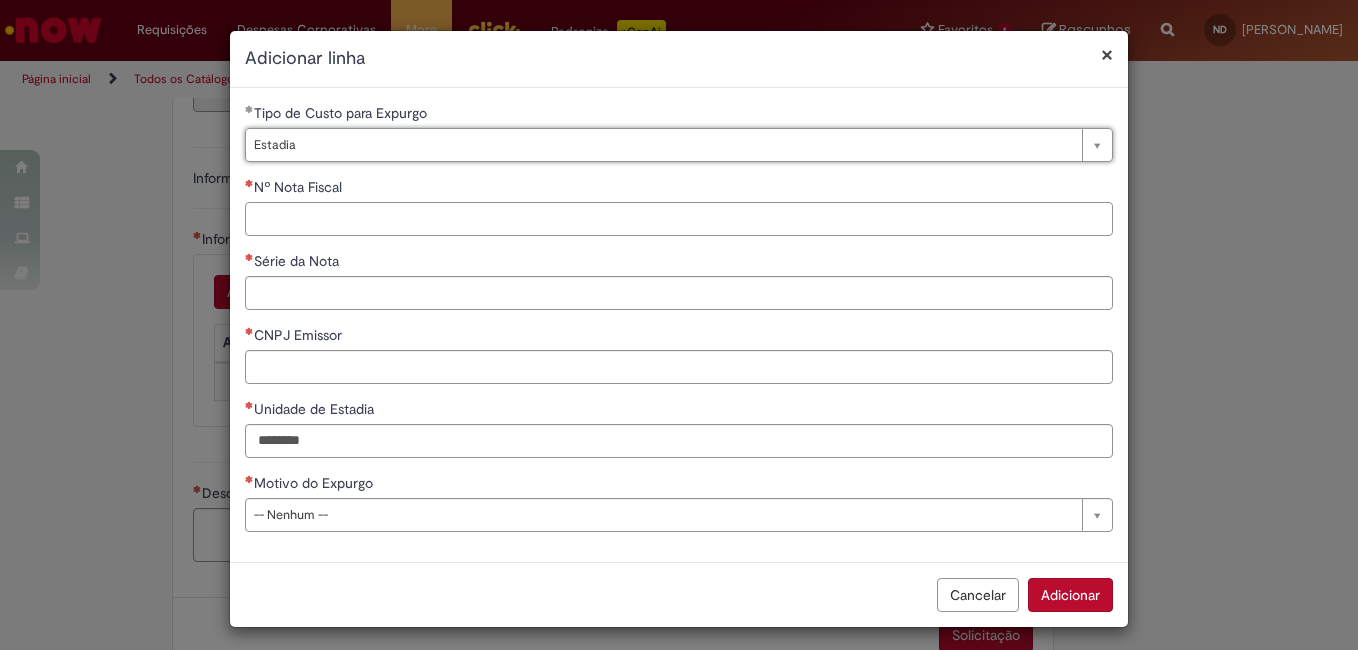 click on "Nº Nota Fiscal" at bounding box center [679, 219] 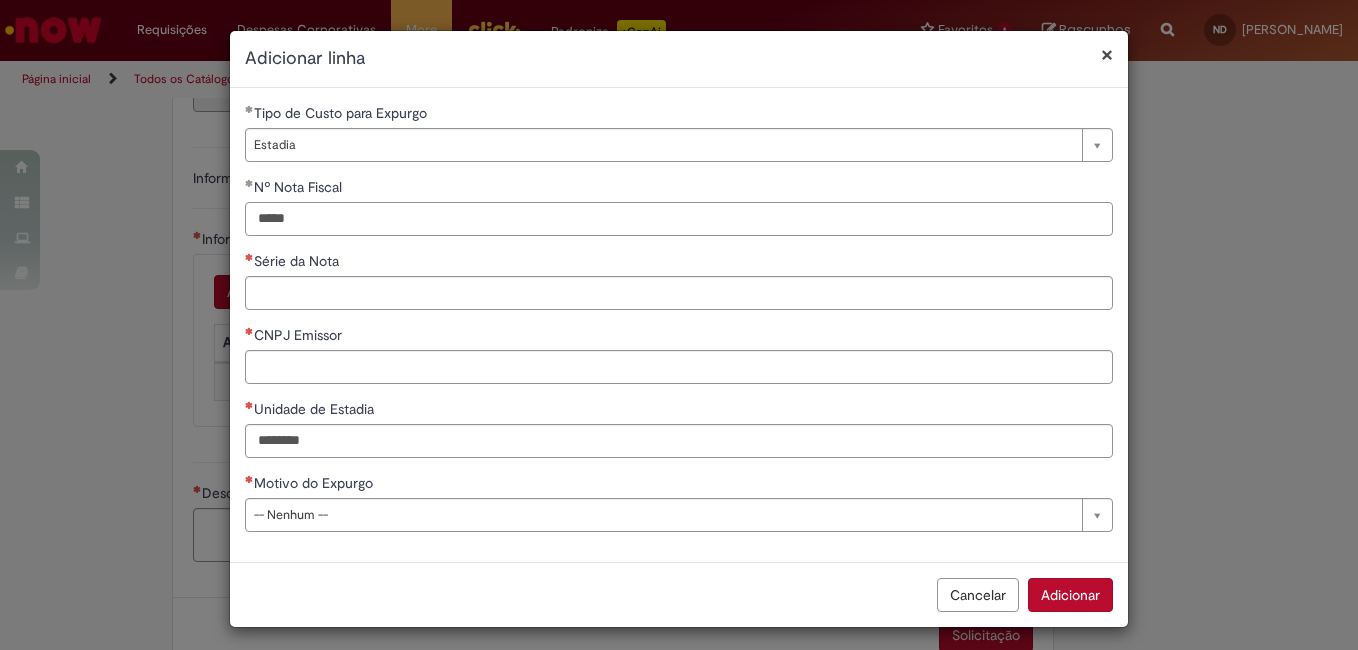 type on "*****" 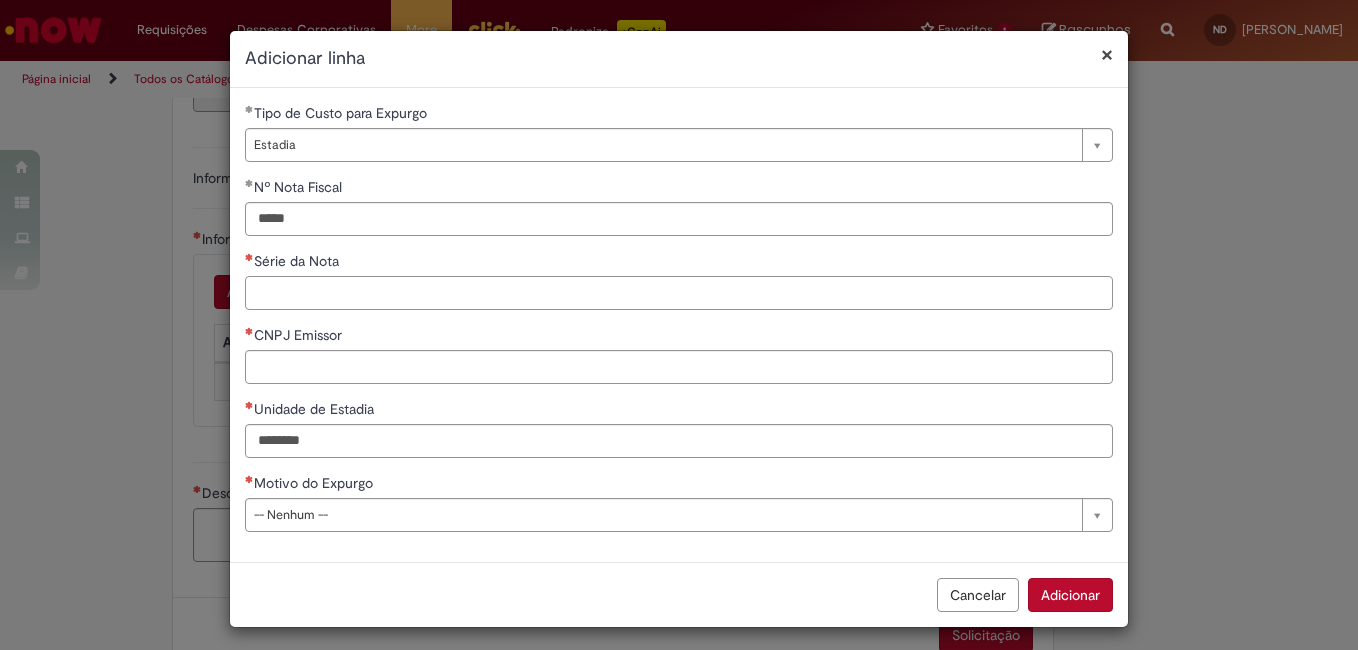 click on "Série da Nota" at bounding box center [679, 293] 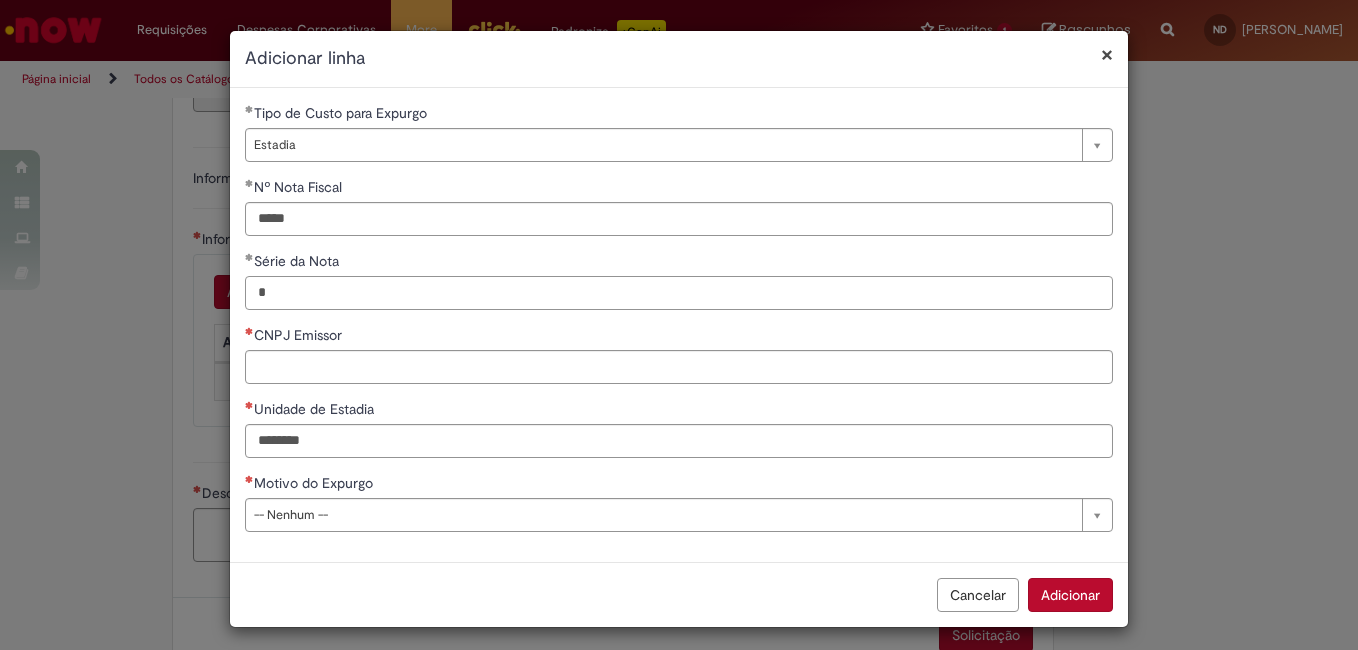 scroll, scrollTop: 8, scrollLeft: 0, axis: vertical 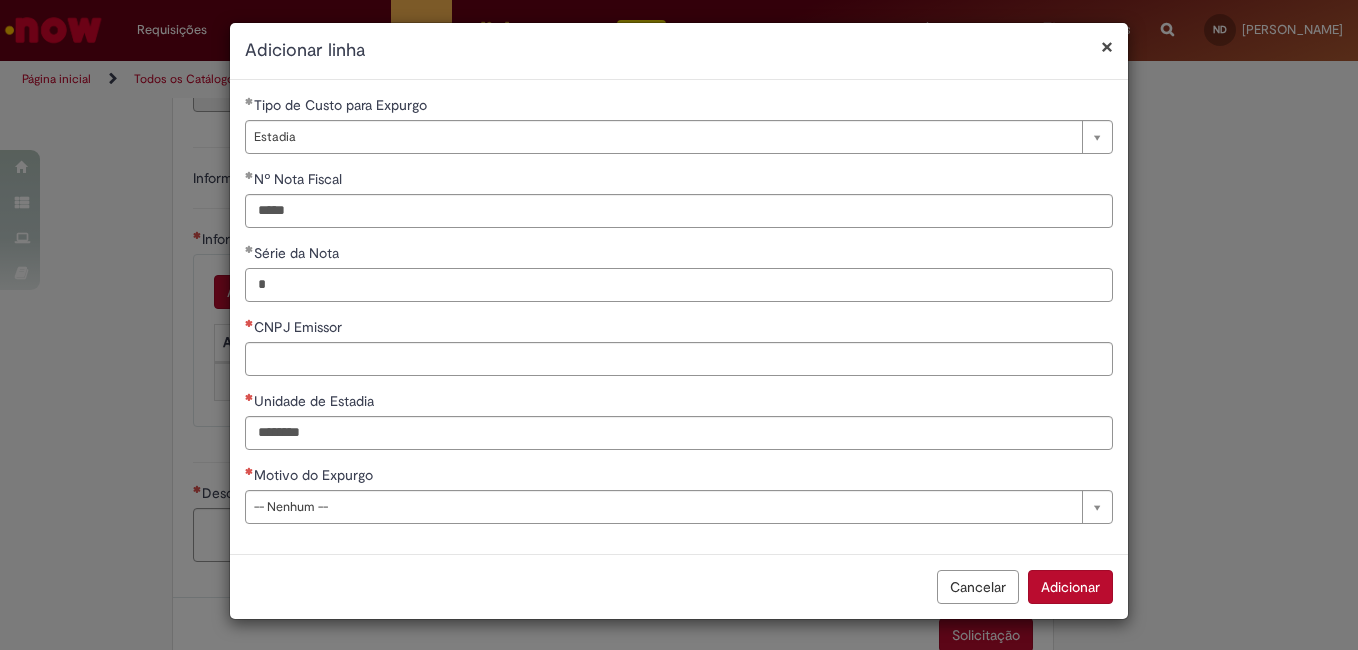 type on "*" 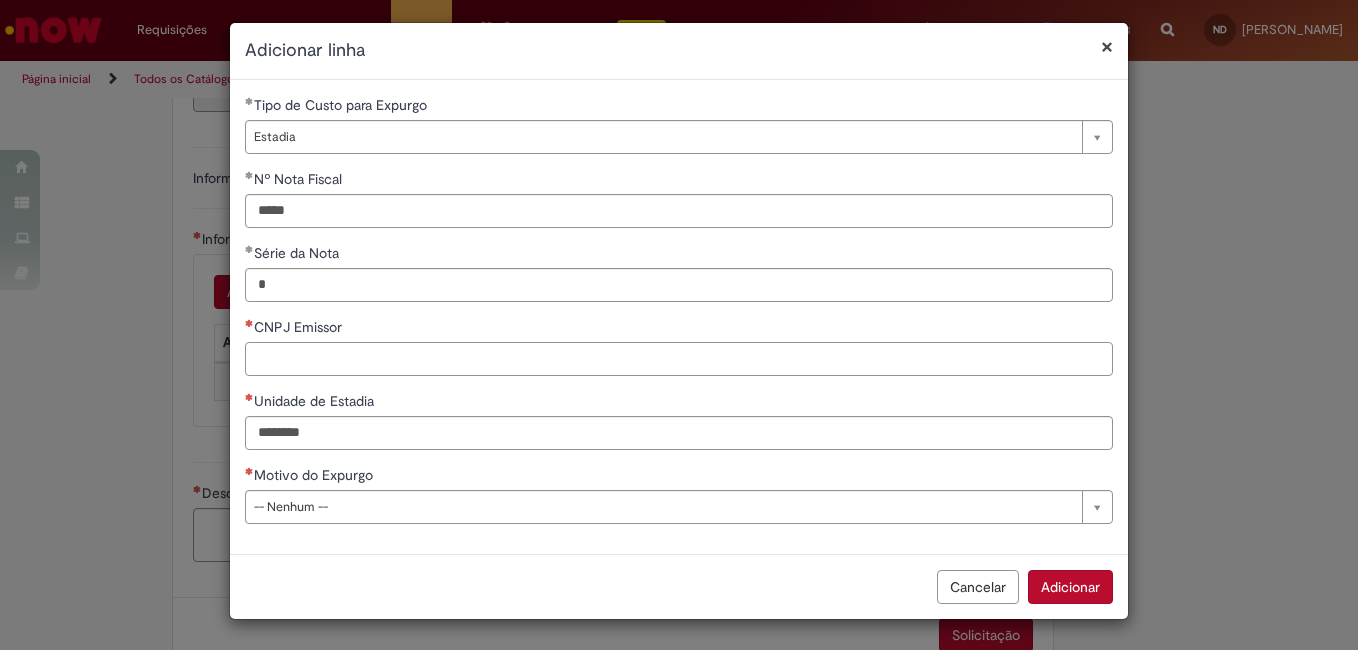 click on "CNPJ Emissor" at bounding box center [679, 359] 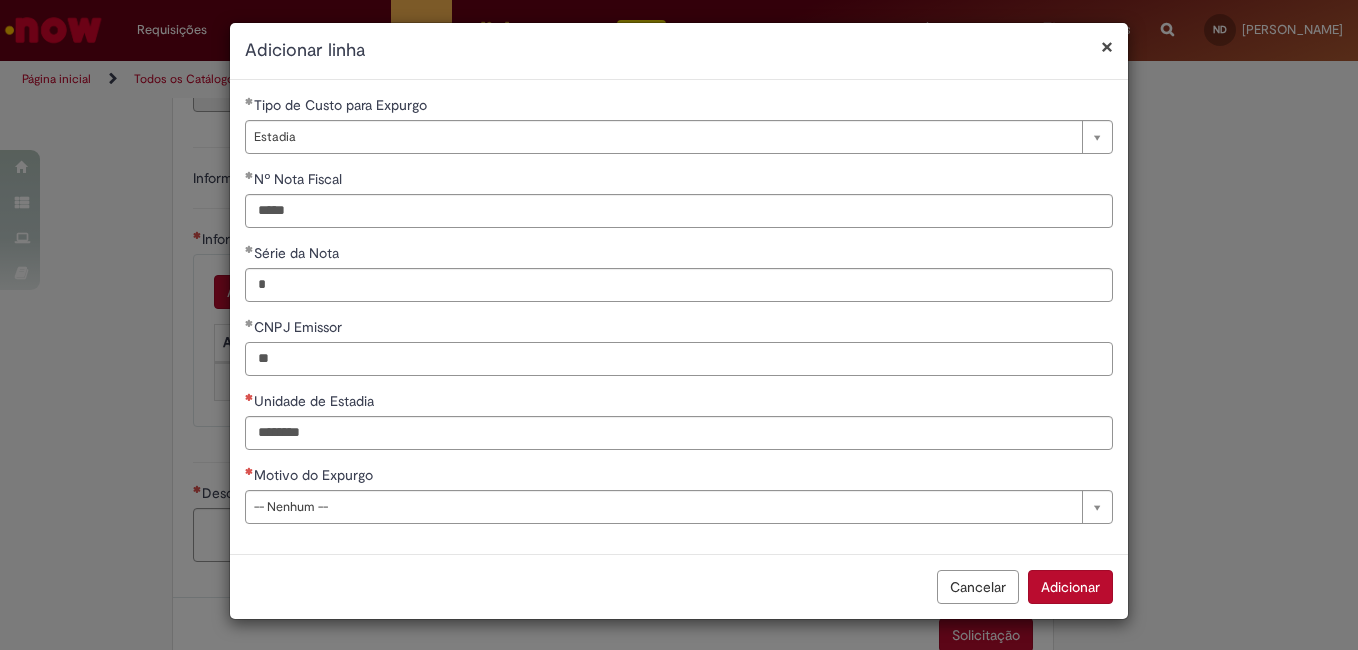 type on "*" 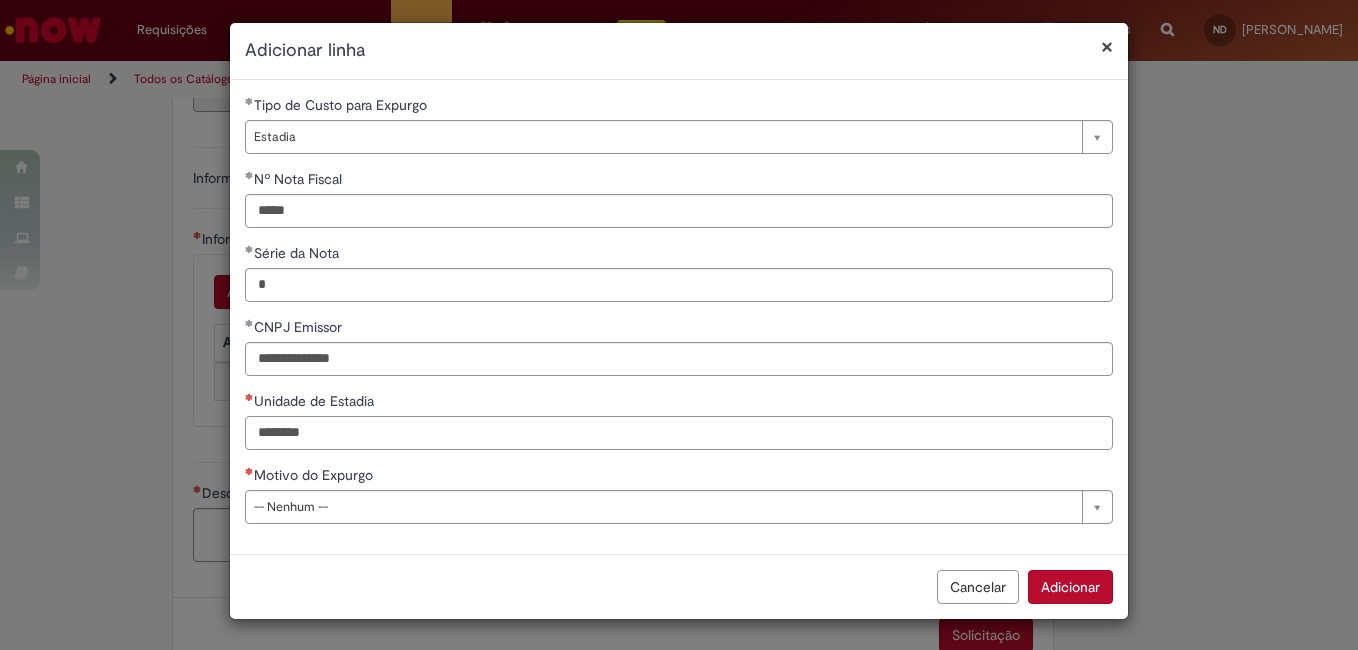 type on "**********" 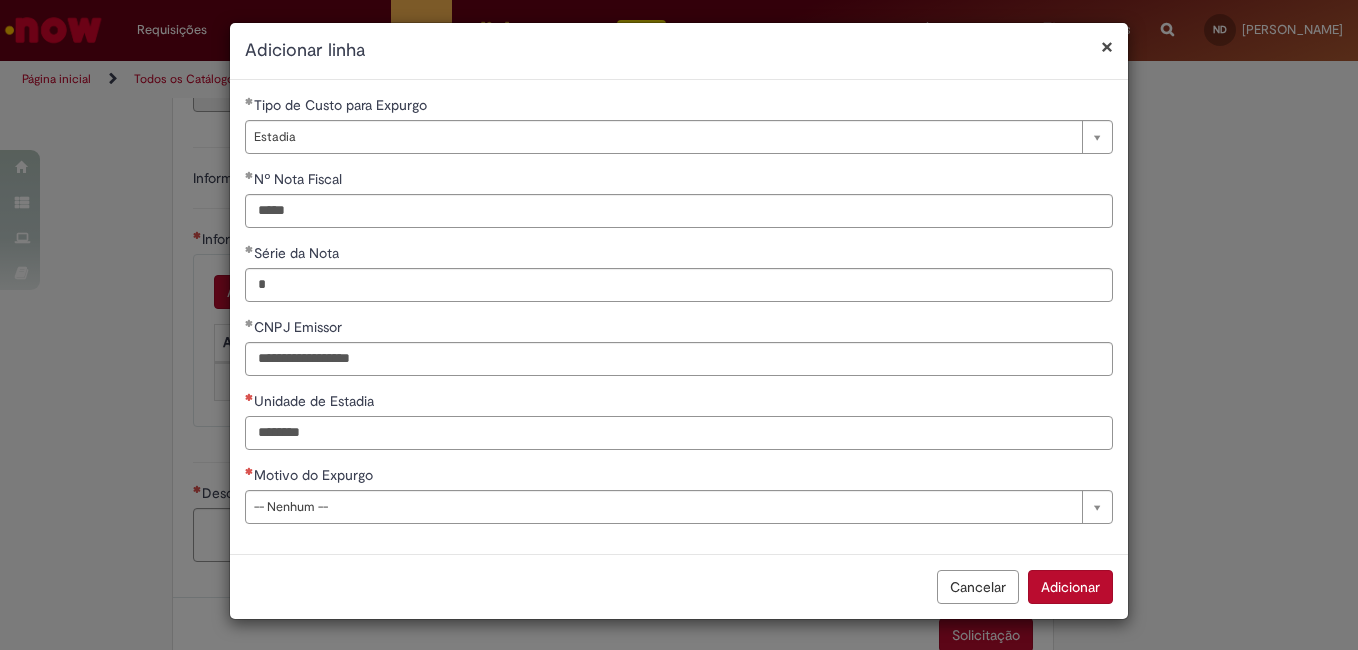 click on "Unidade de Estadia" at bounding box center (679, 433) 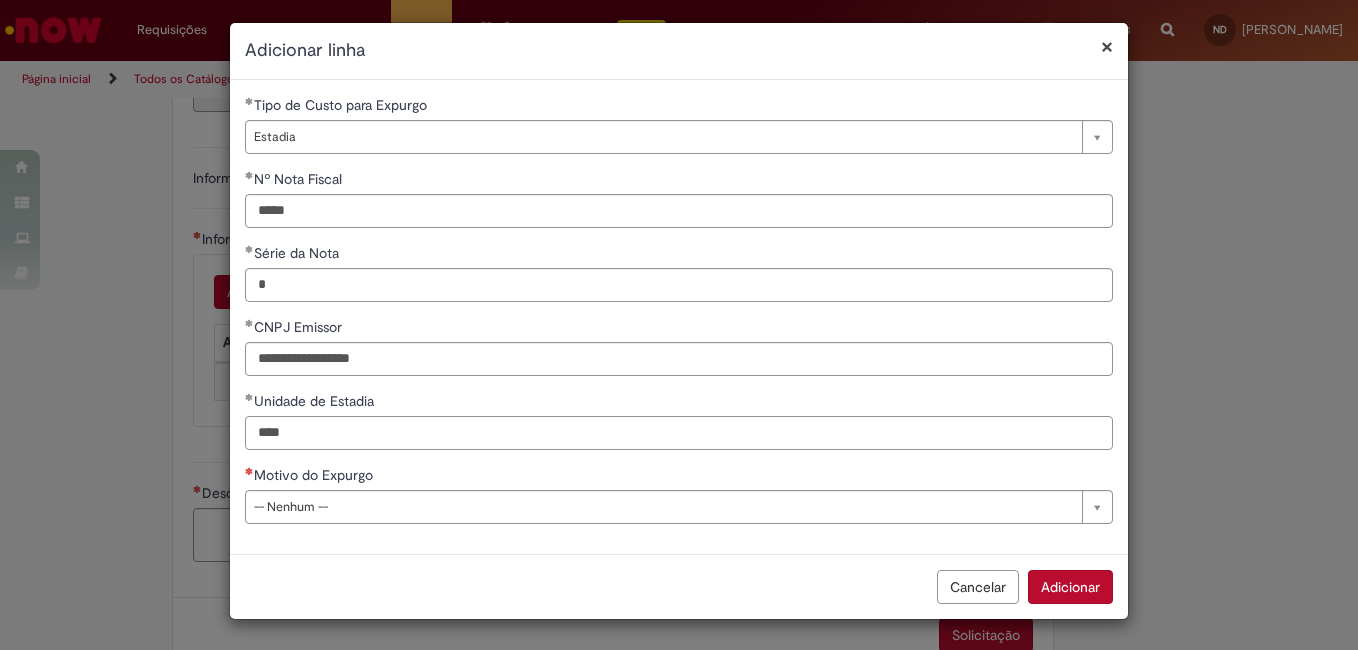 type on "****" 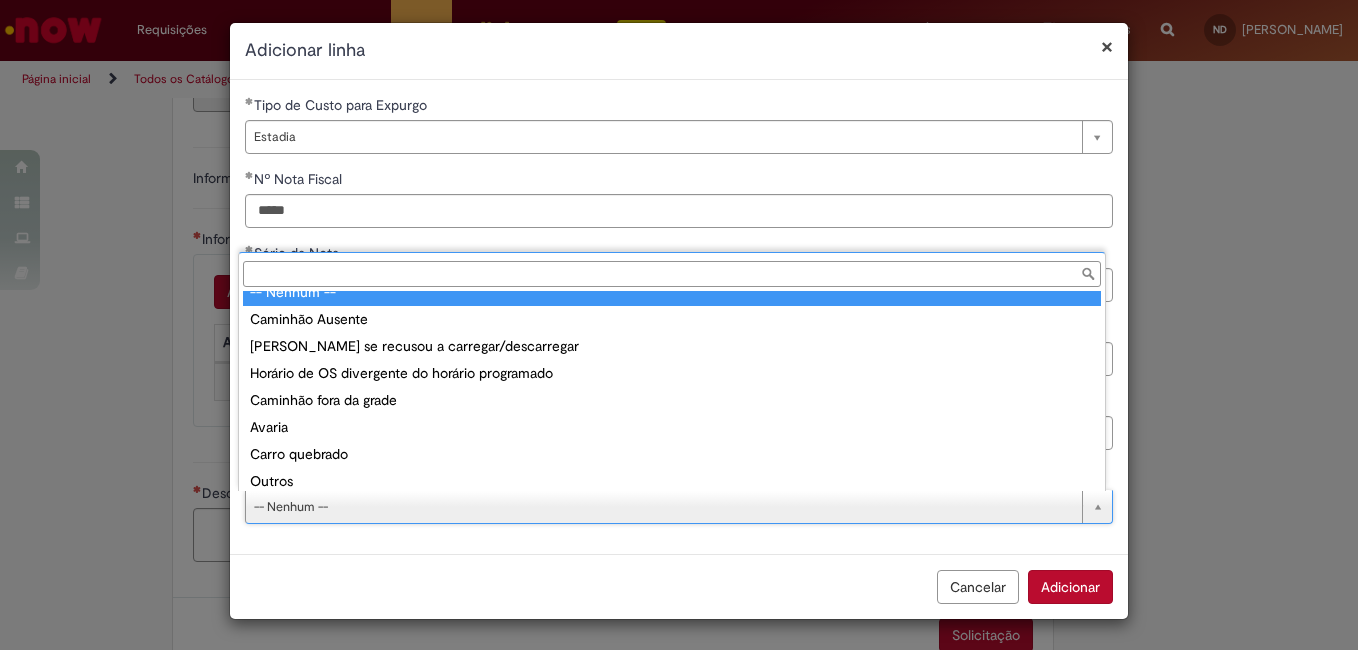 scroll, scrollTop: 0, scrollLeft: 0, axis: both 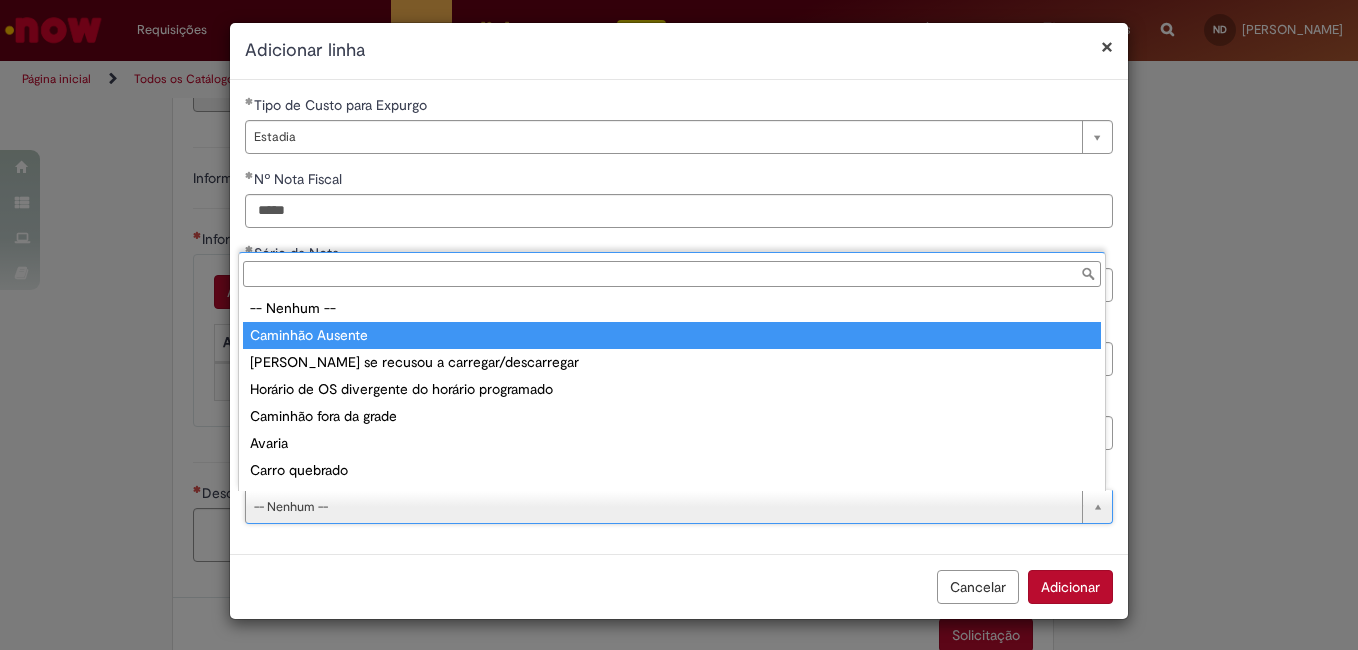 type on "**********" 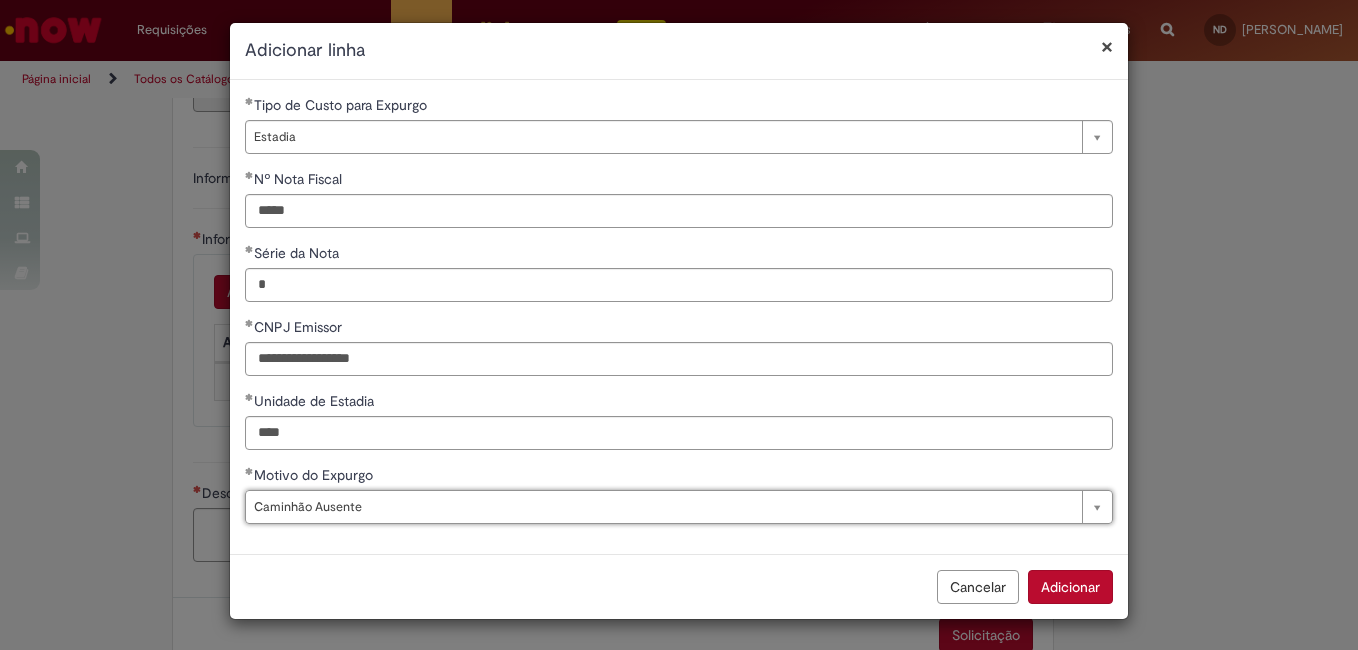click on "Adicionar" at bounding box center [1070, 587] 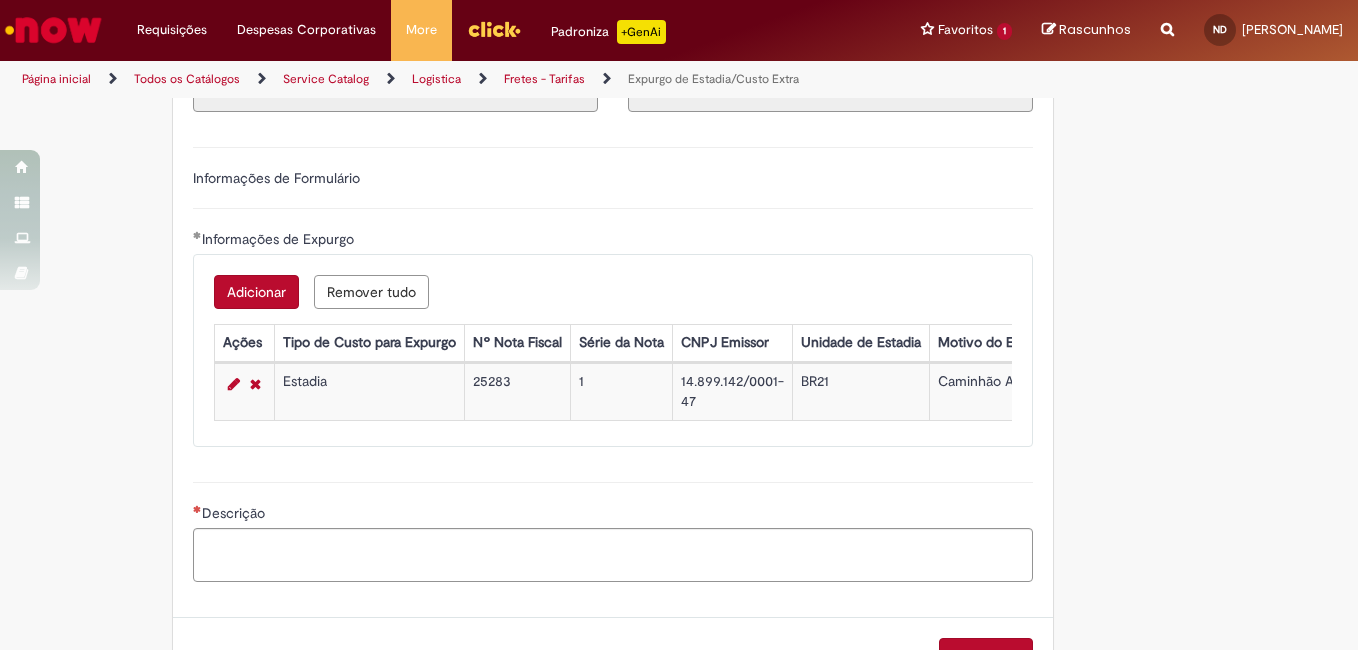scroll, scrollTop: 0, scrollLeft: 54, axis: horizontal 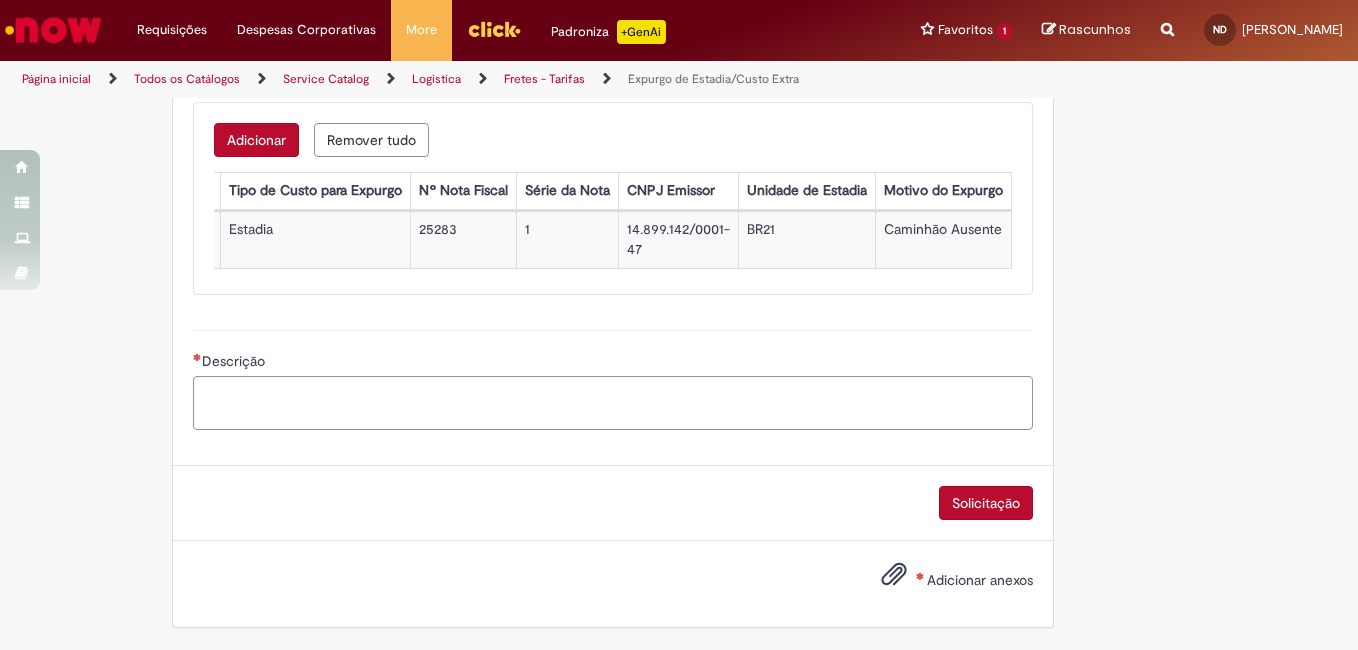 click on "Descrição" at bounding box center (613, 403) 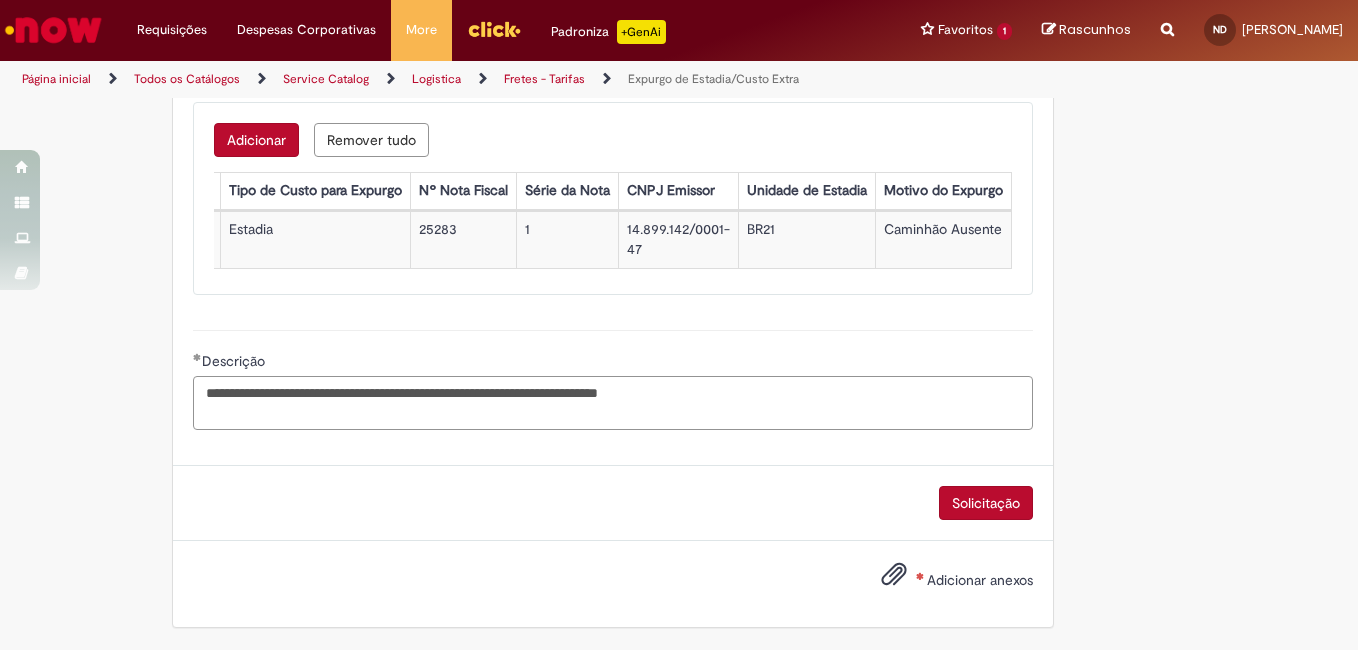 click on "**********" at bounding box center [613, 403] 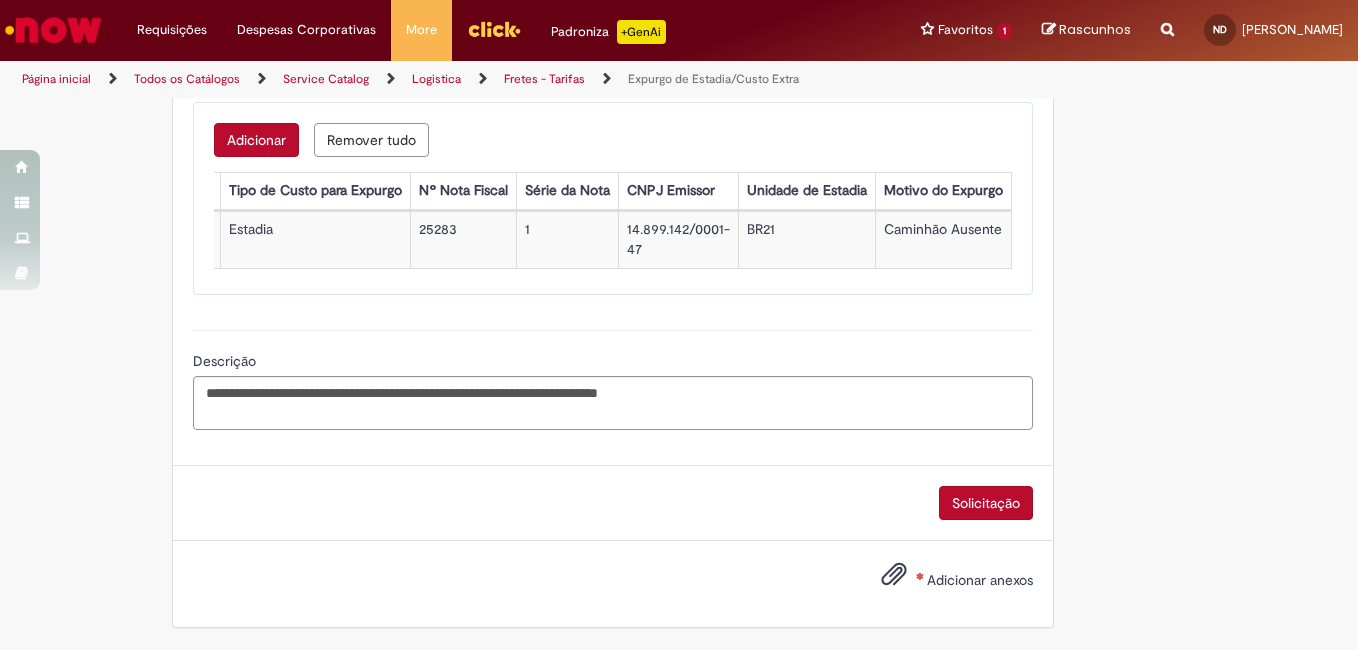 drag, startPoint x: 296, startPoint y: 434, endPoint x: 313, endPoint y: 445, distance: 20.248457 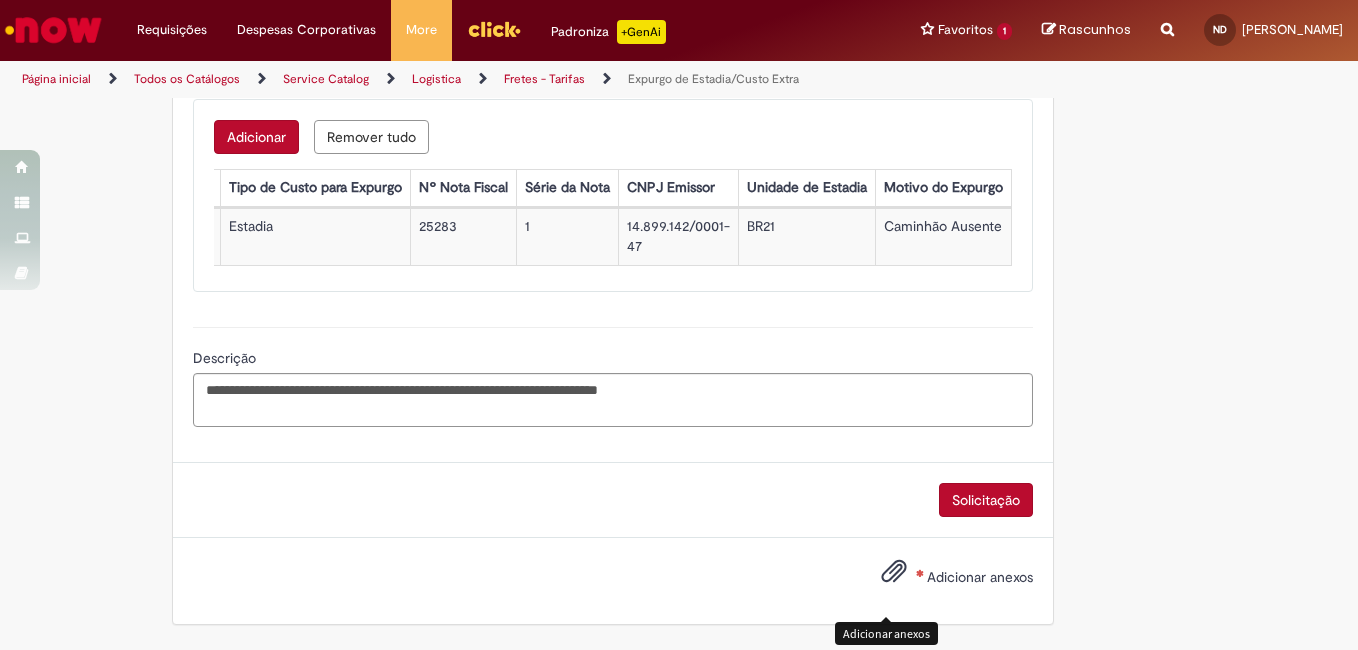 click at bounding box center (894, 572) 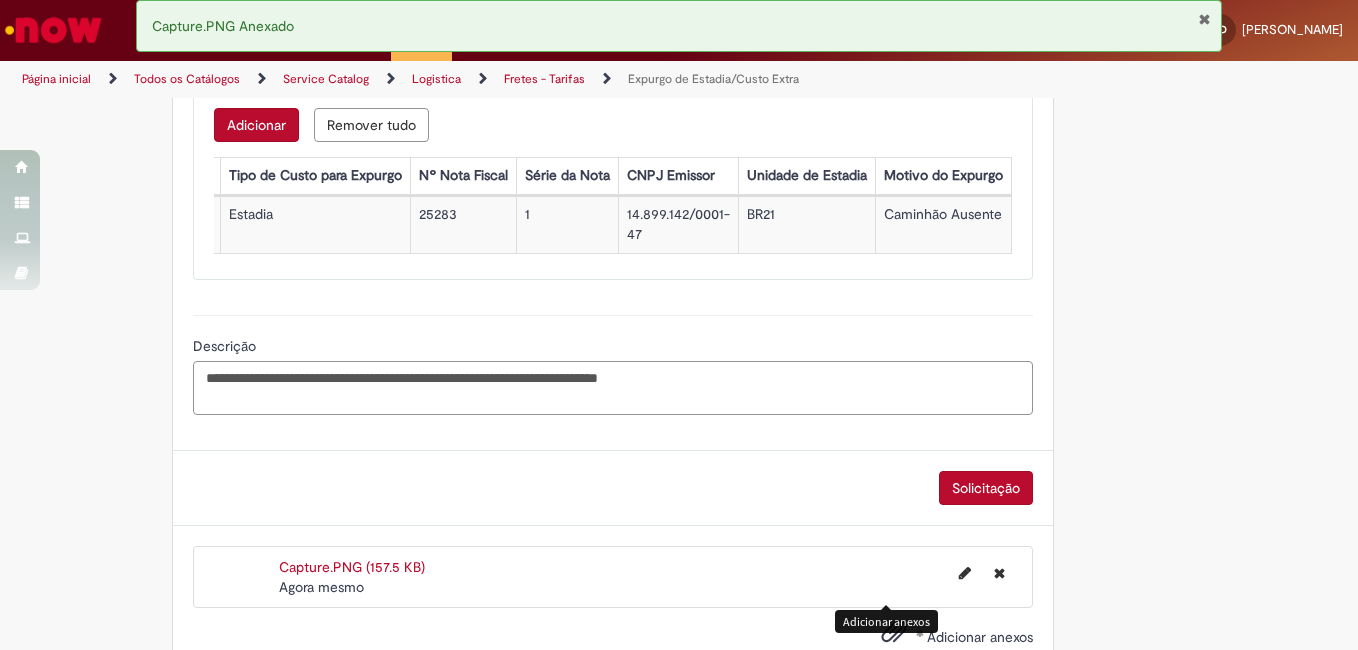 click on "**********" at bounding box center [613, 388] 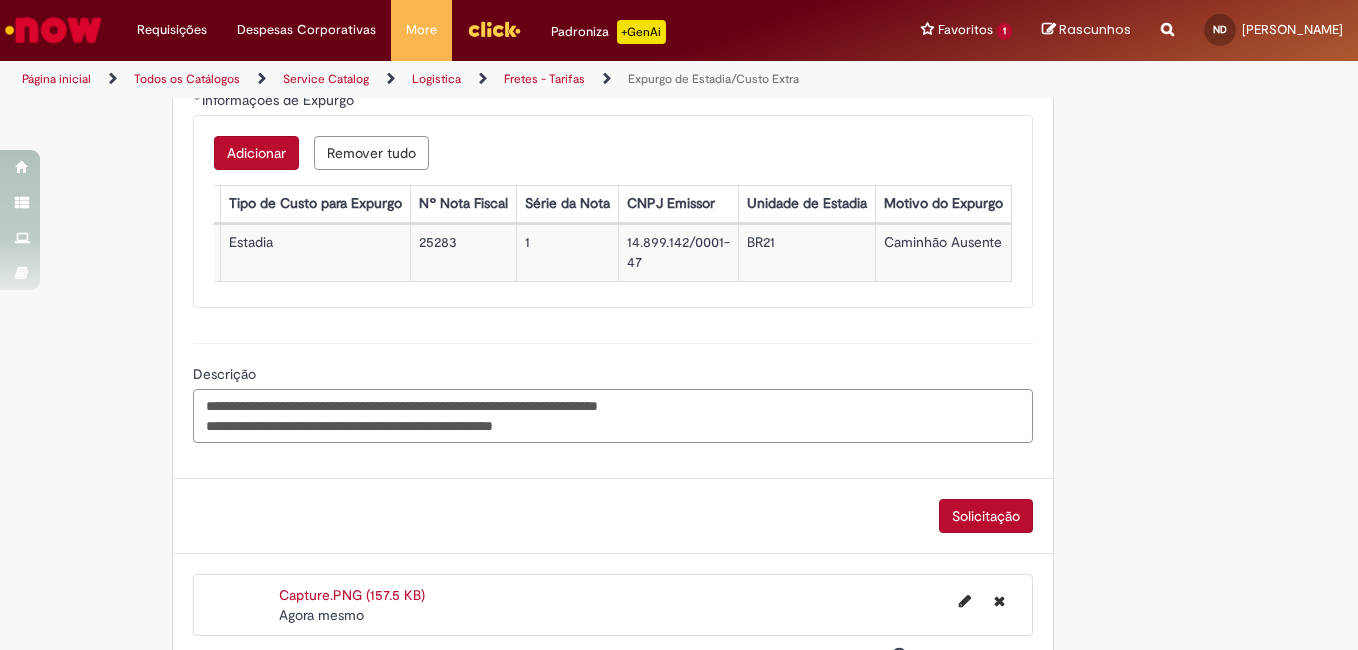 scroll, scrollTop: 539, scrollLeft: 0, axis: vertical 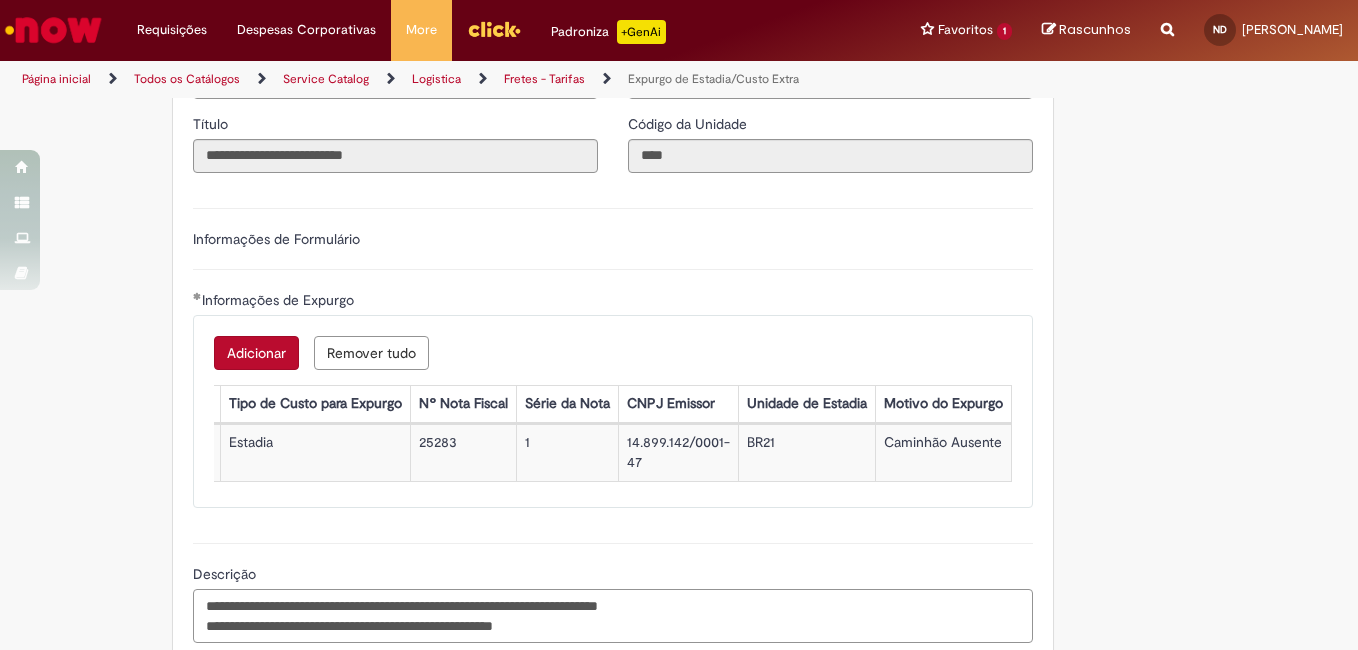 type on "**********" 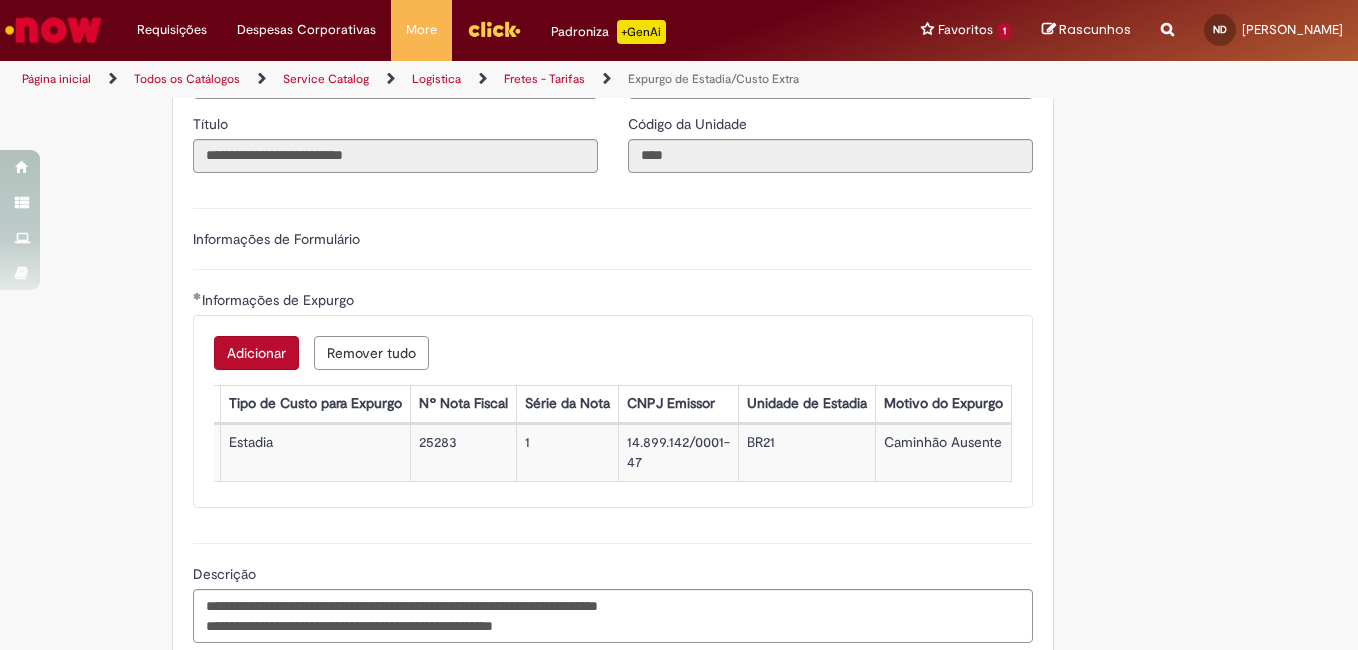 scroll, scrollTop: 0, scrollLeft: 0, axis: both 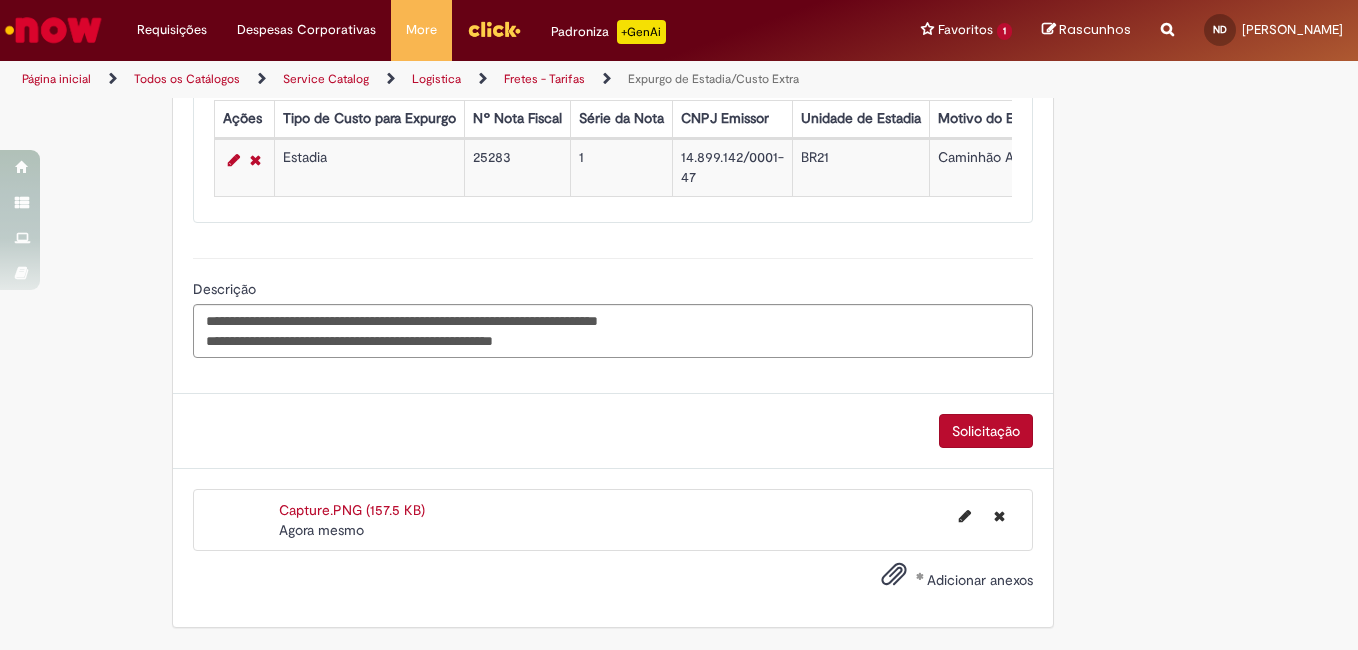 click on "Solicitação" at bounding box center [986, 431] 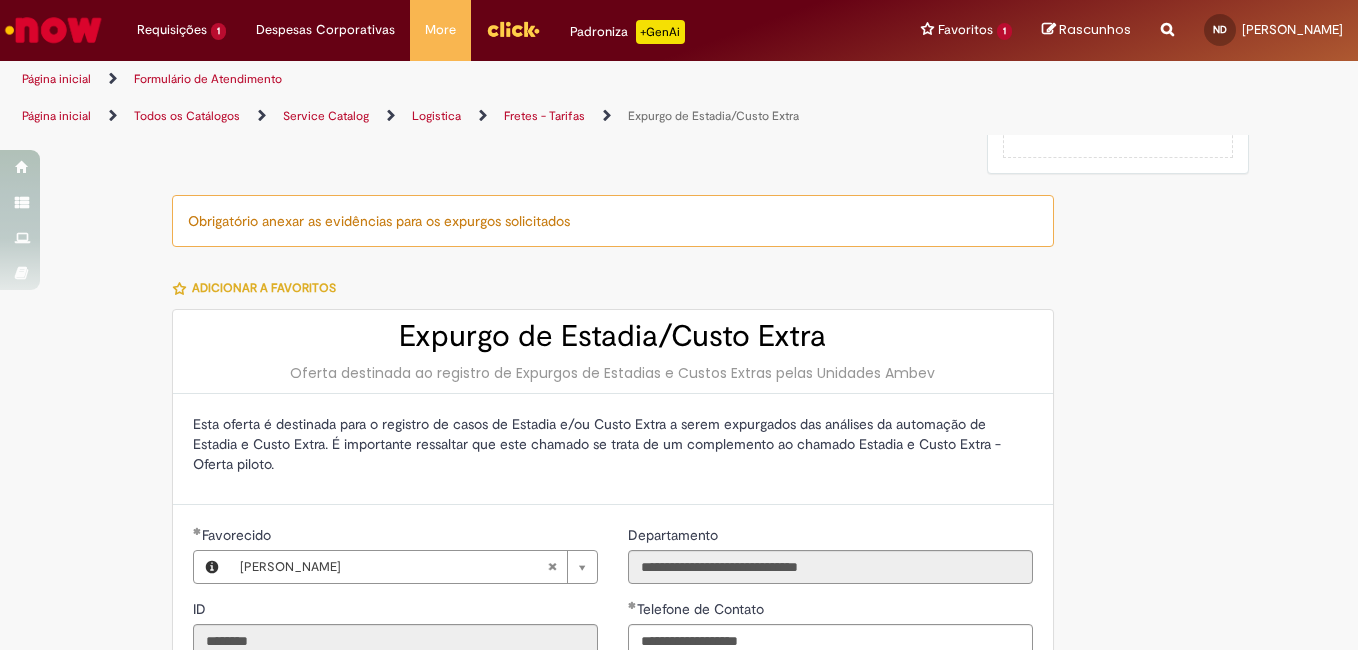 scroll, scrollTop: 0, scrollLeft: 0, axis: both 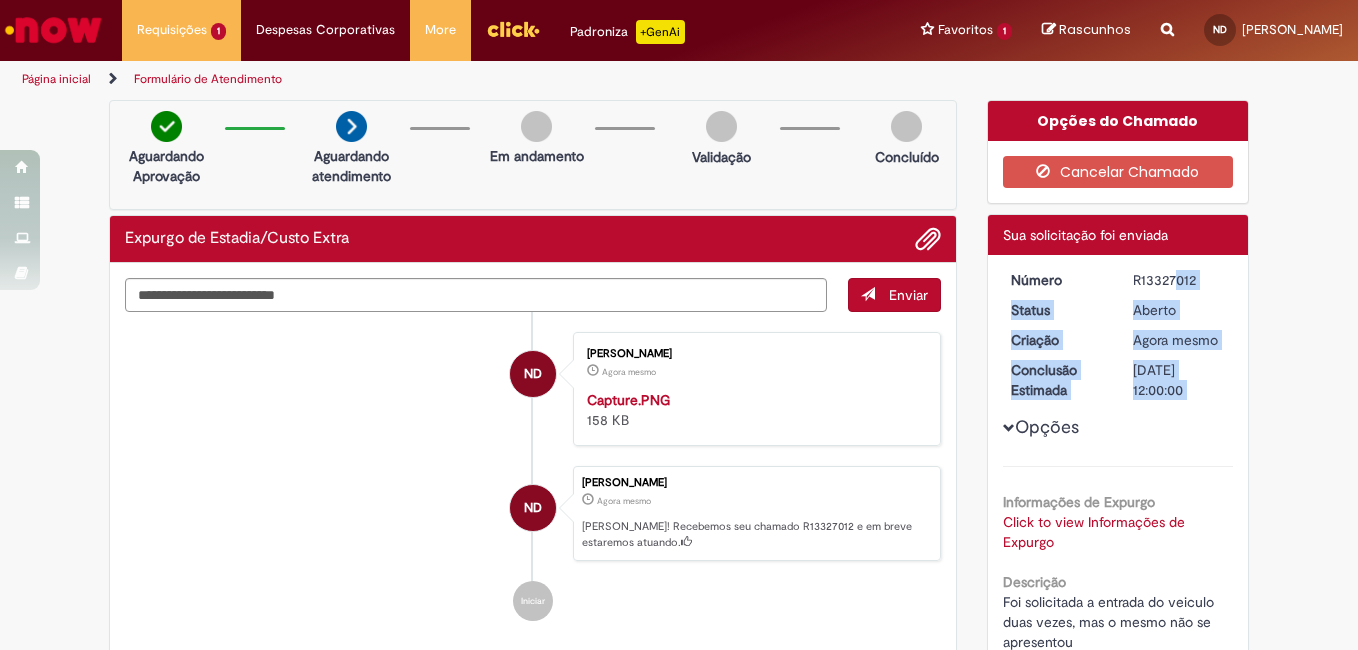 drag, startPoint x: 1127, startPoint y: 276, endPoint x: 1239, endPoint y: 283, distance: 112.21854 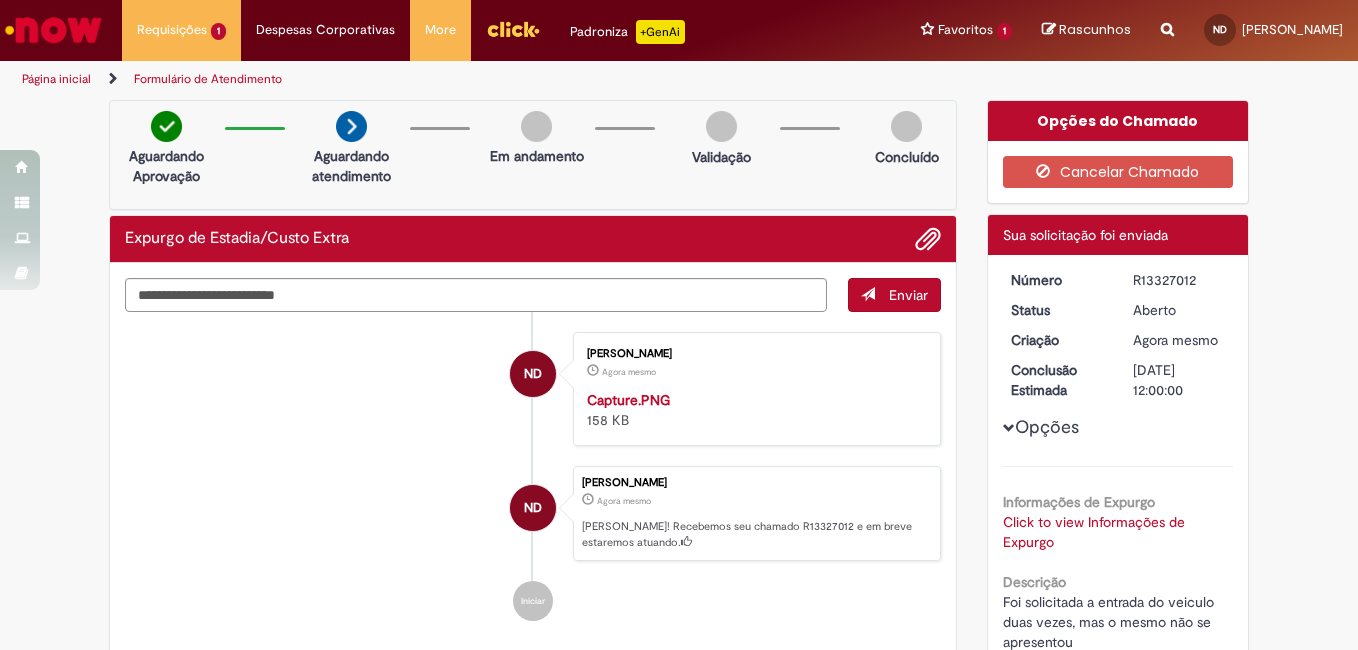 drag, startPoint x: 1126, startPoint y: 270, endPoint x: 1219, endPoint y: 289, distance: 94.92102 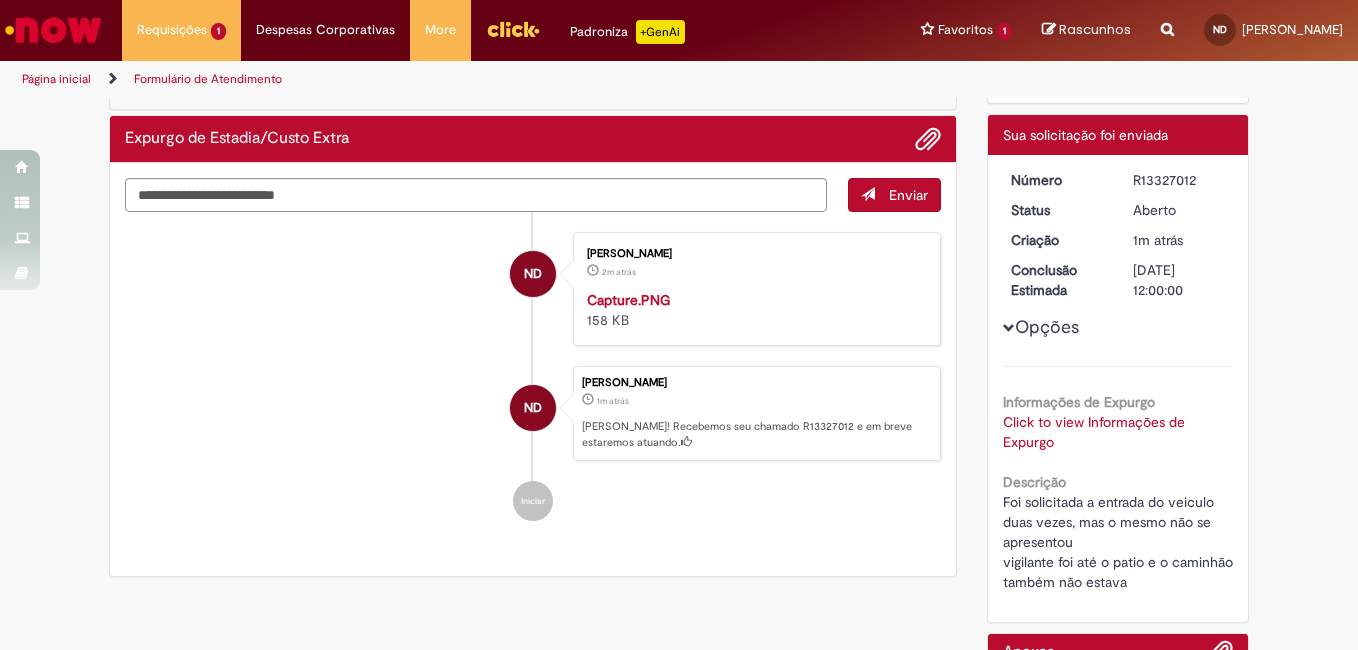 scroll, scrollTop: 0, scrollLeft: 0, axis: both 